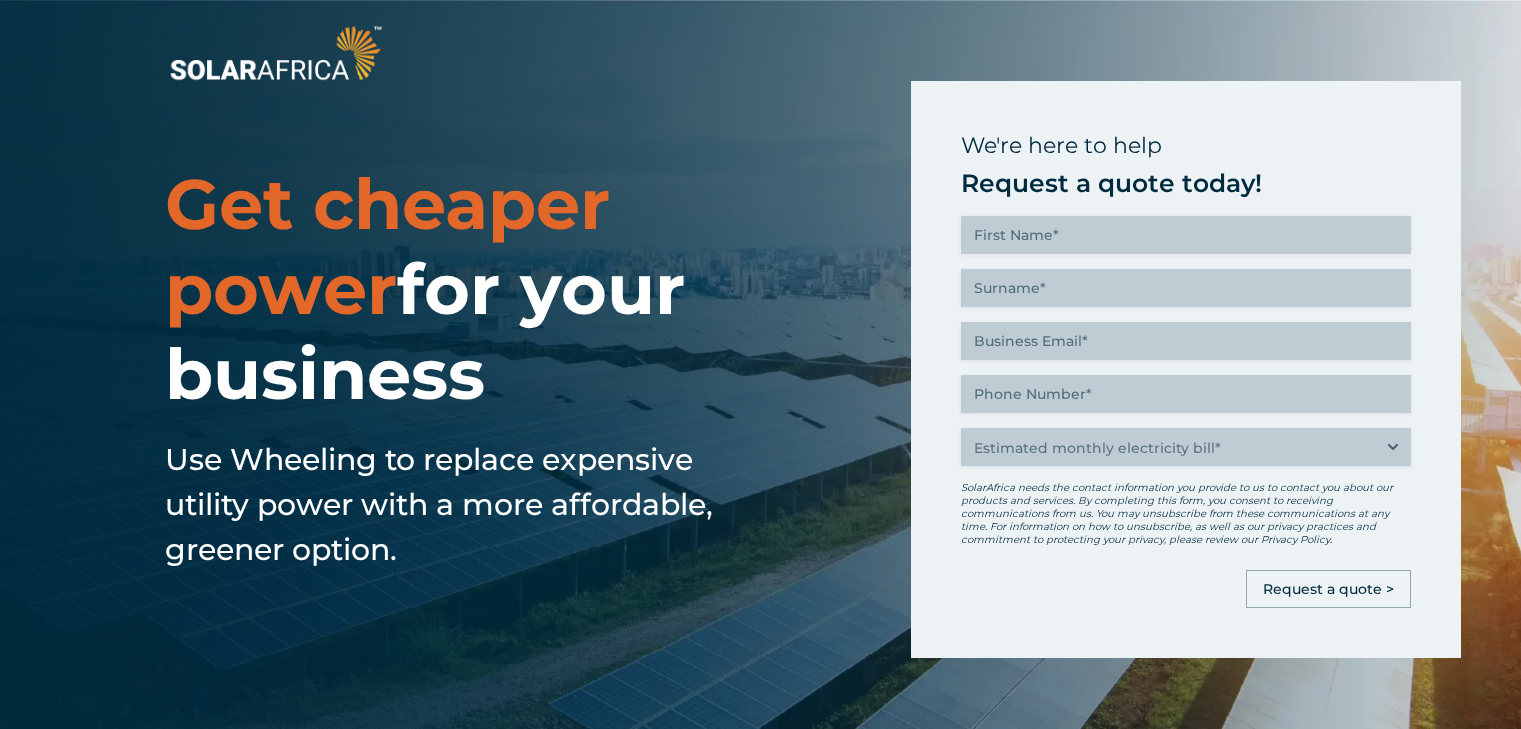 scroll, scrollTop: 0, scrollLeft: 0, axis: both 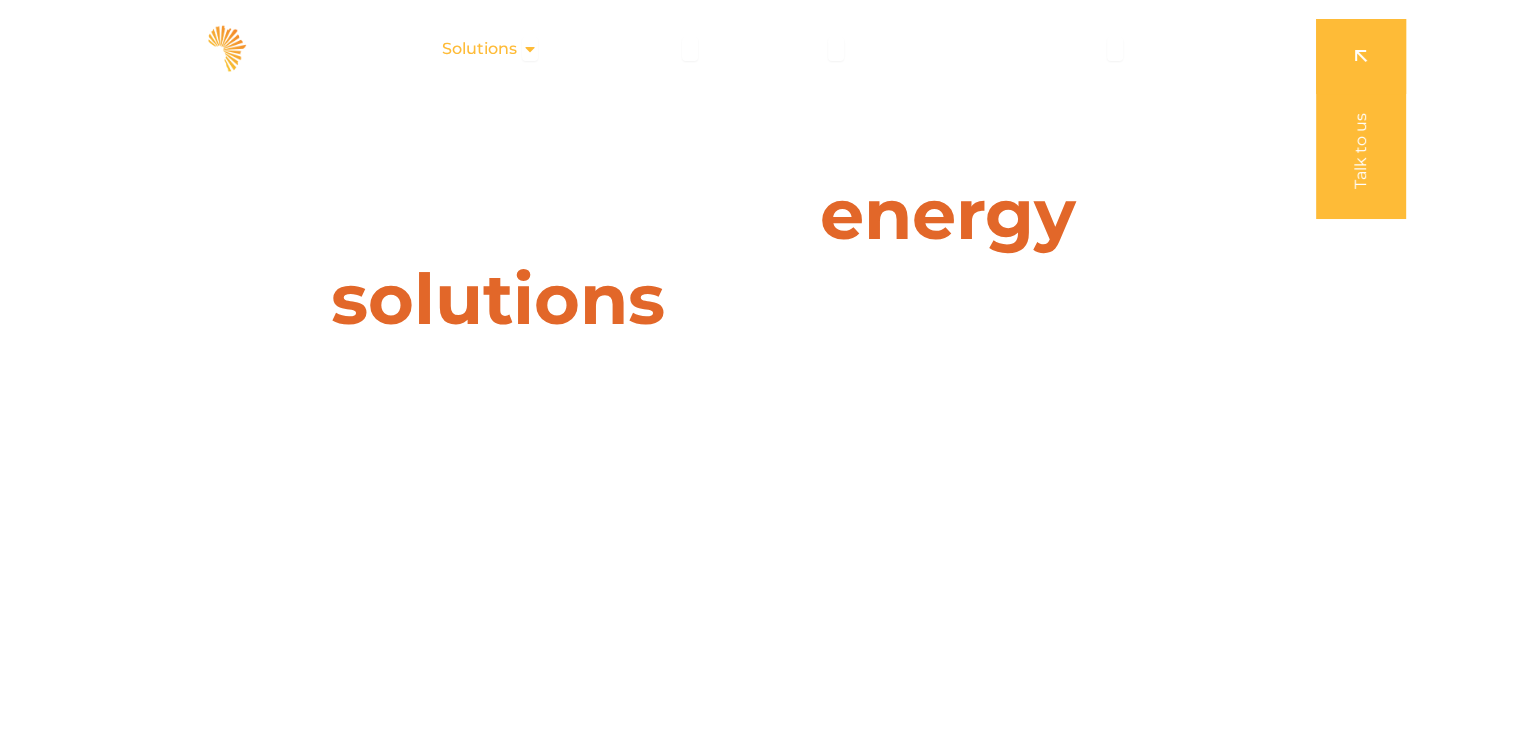click at bounding box center [530, 49] 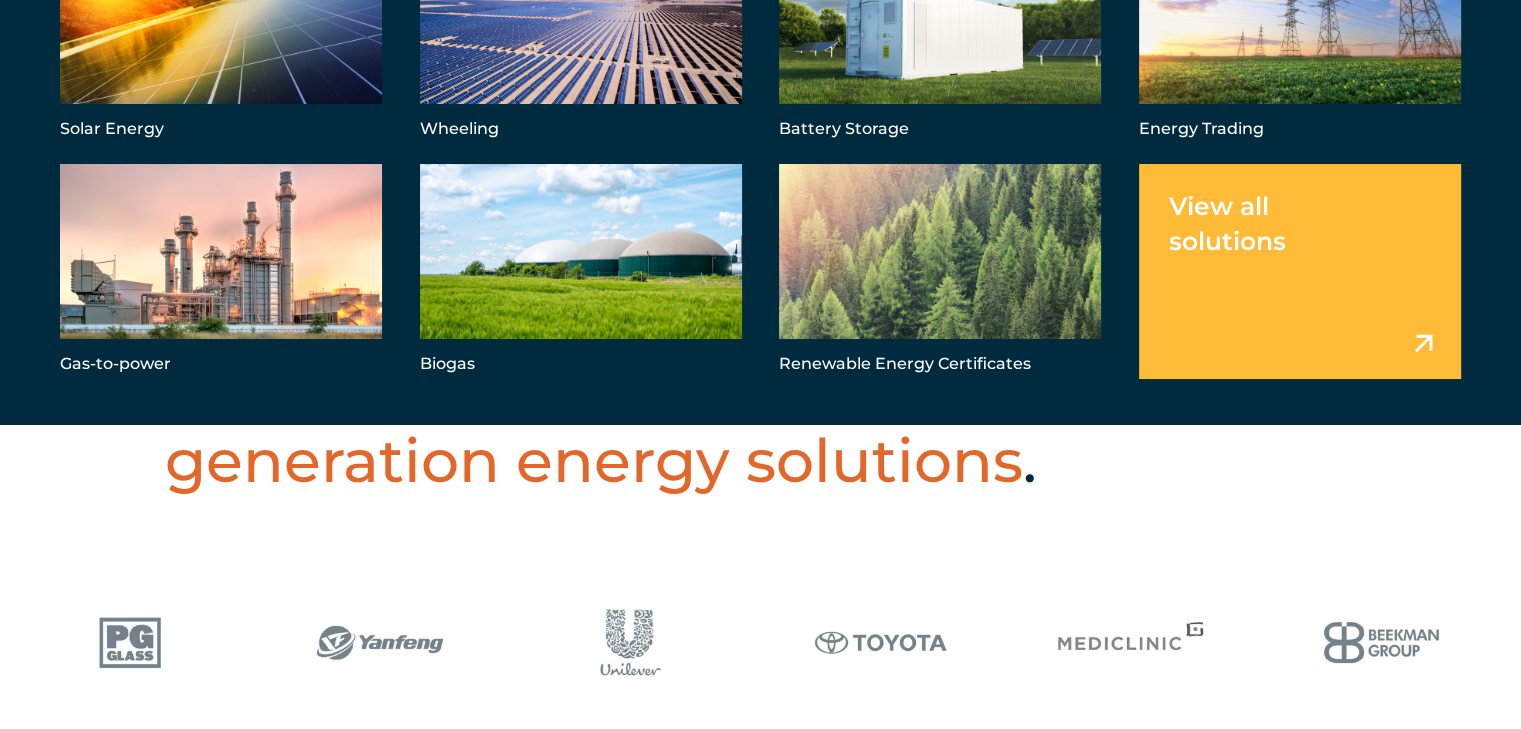 scroll, scrollTop: 638, scrollLeft: 0, axis: vertical 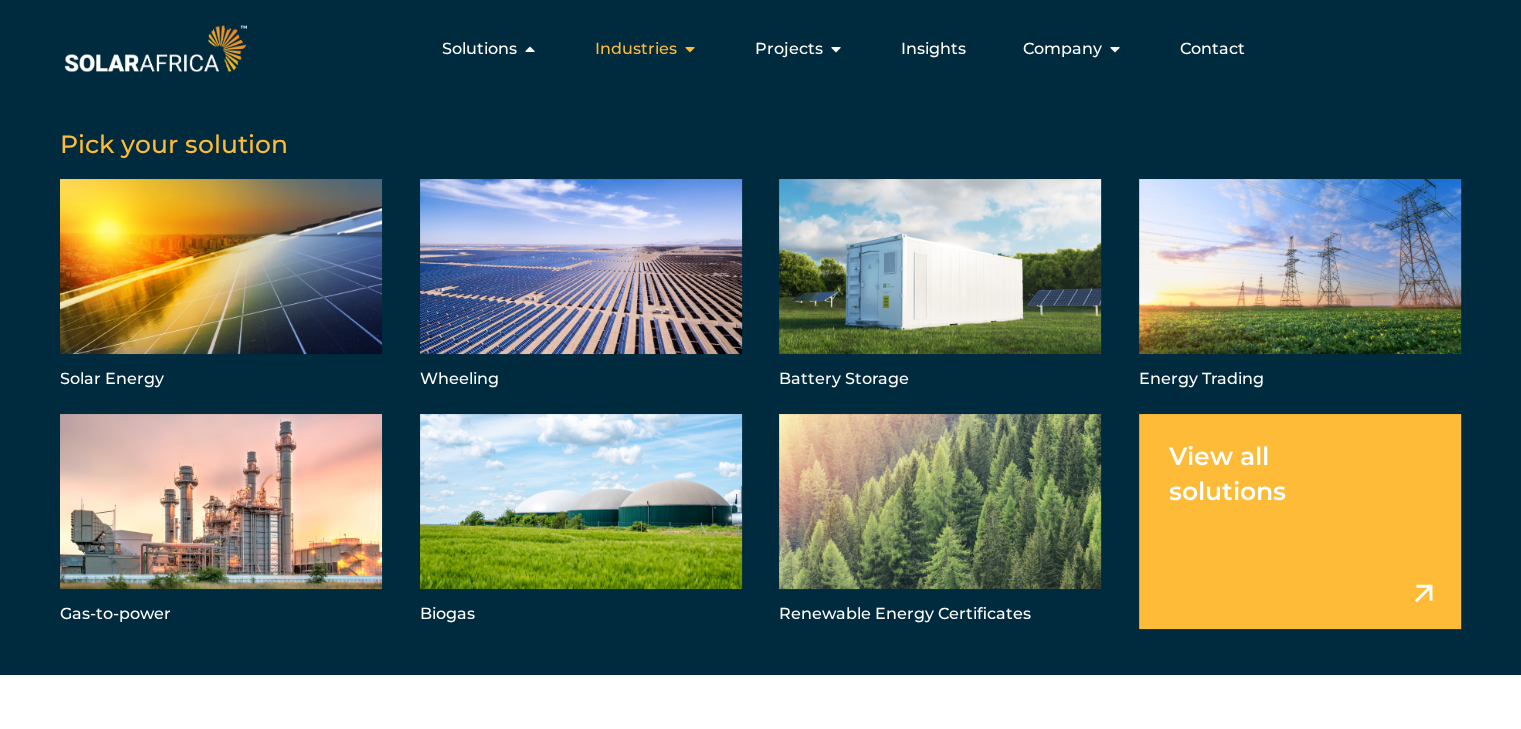 click at bounding box center (690, 49) 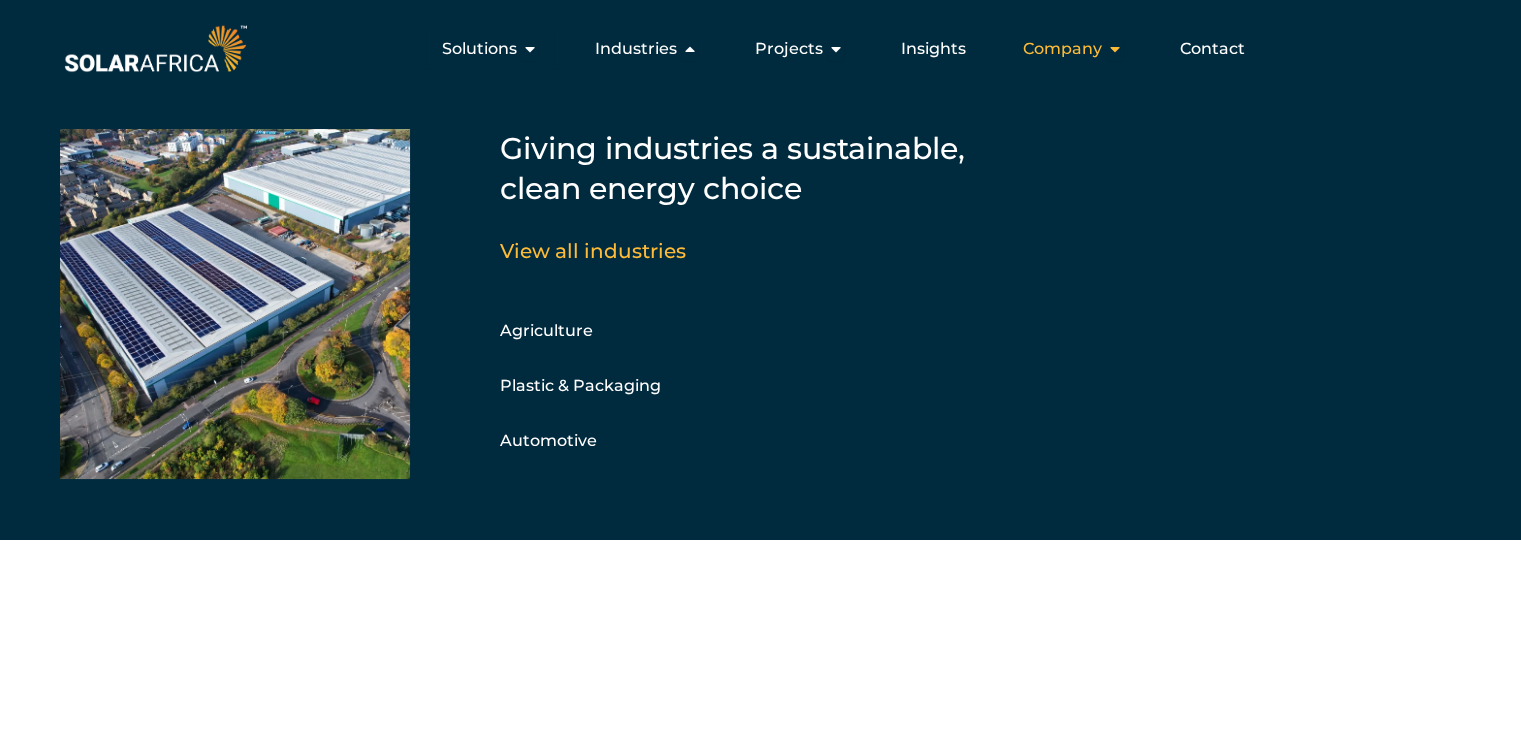 click on "Company" at bounding box center [1062, 49] 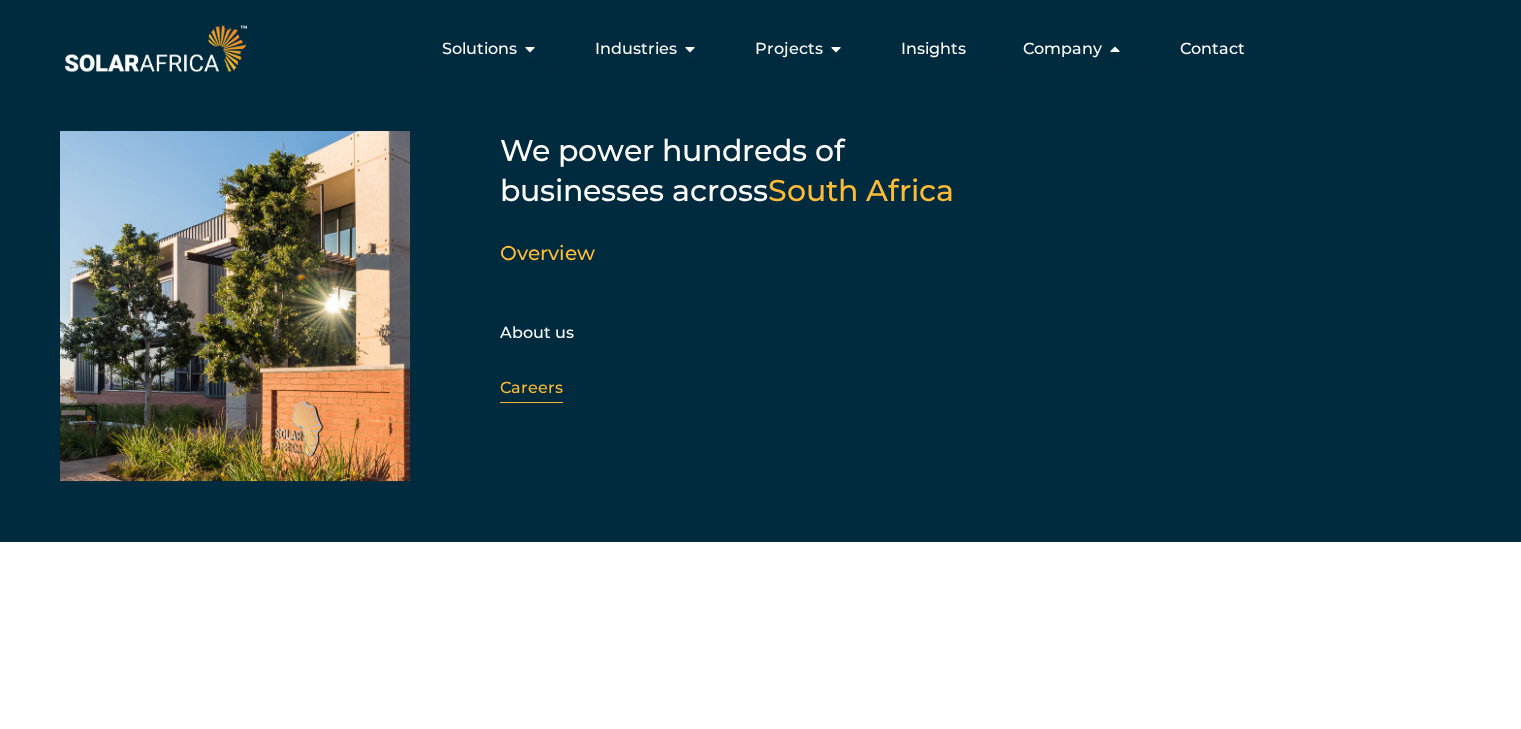 click on "Careers" at bounding box center (531, 387) 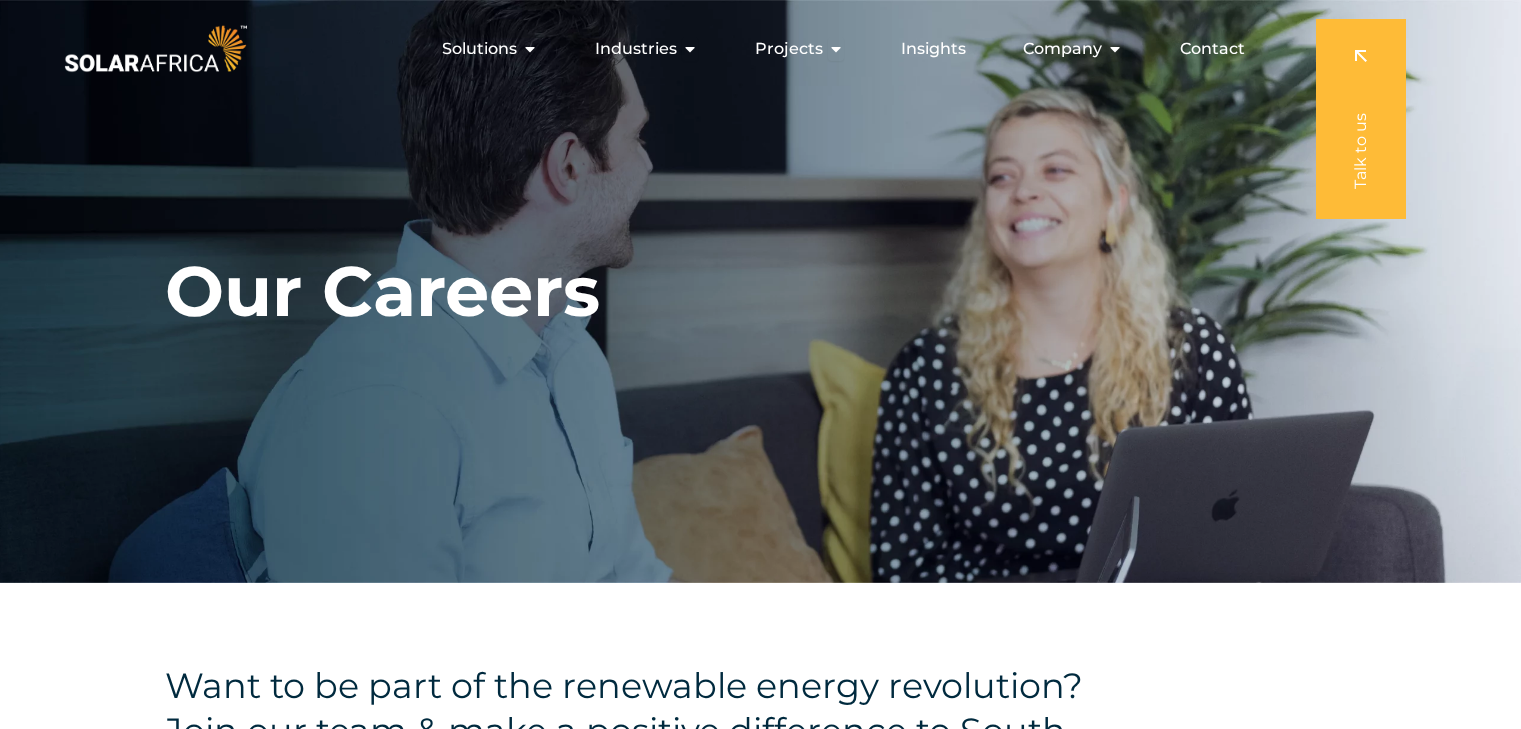 scroll, scrollTop: 0, scrollLeft: 0, axis: both 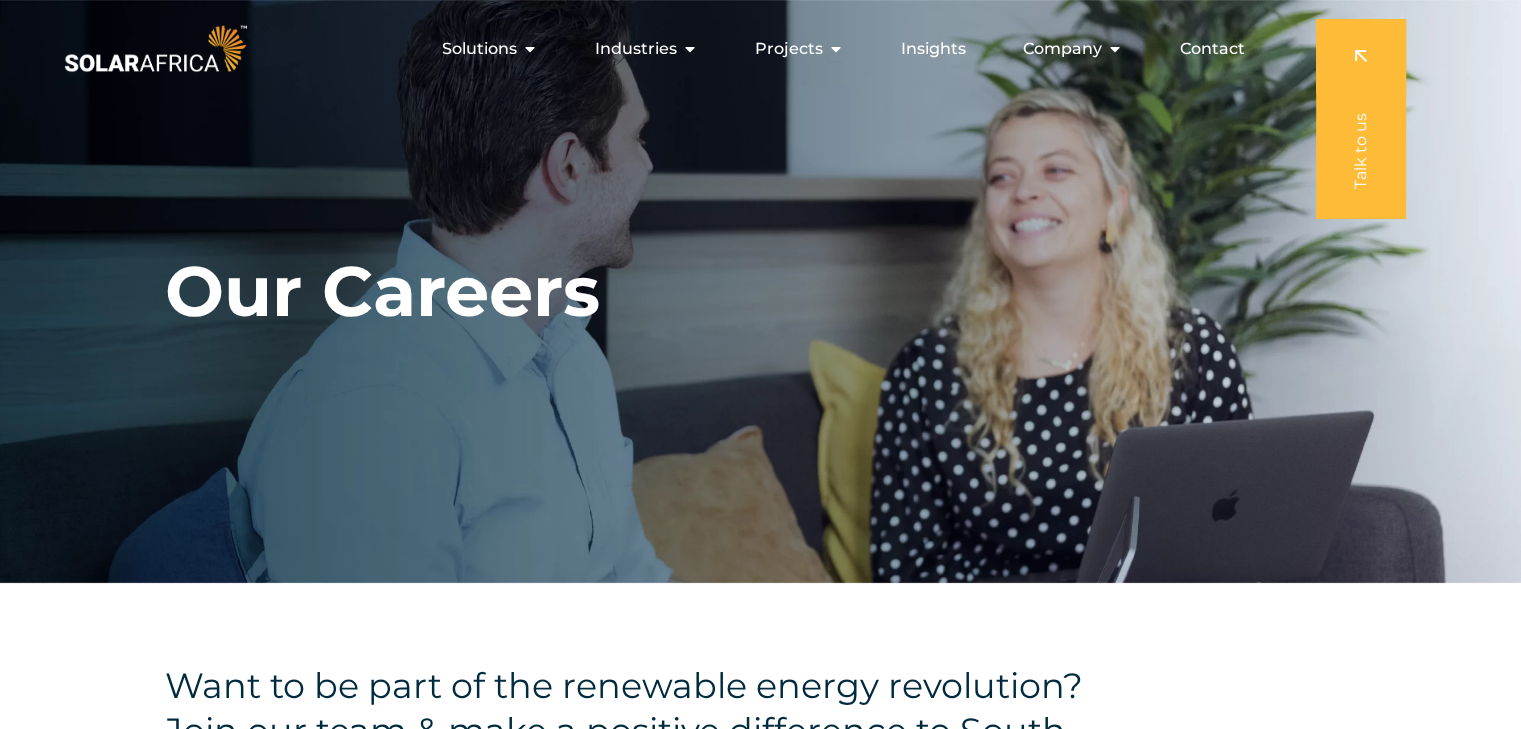 click on "Our Careers" at bounding box center (760, 291) 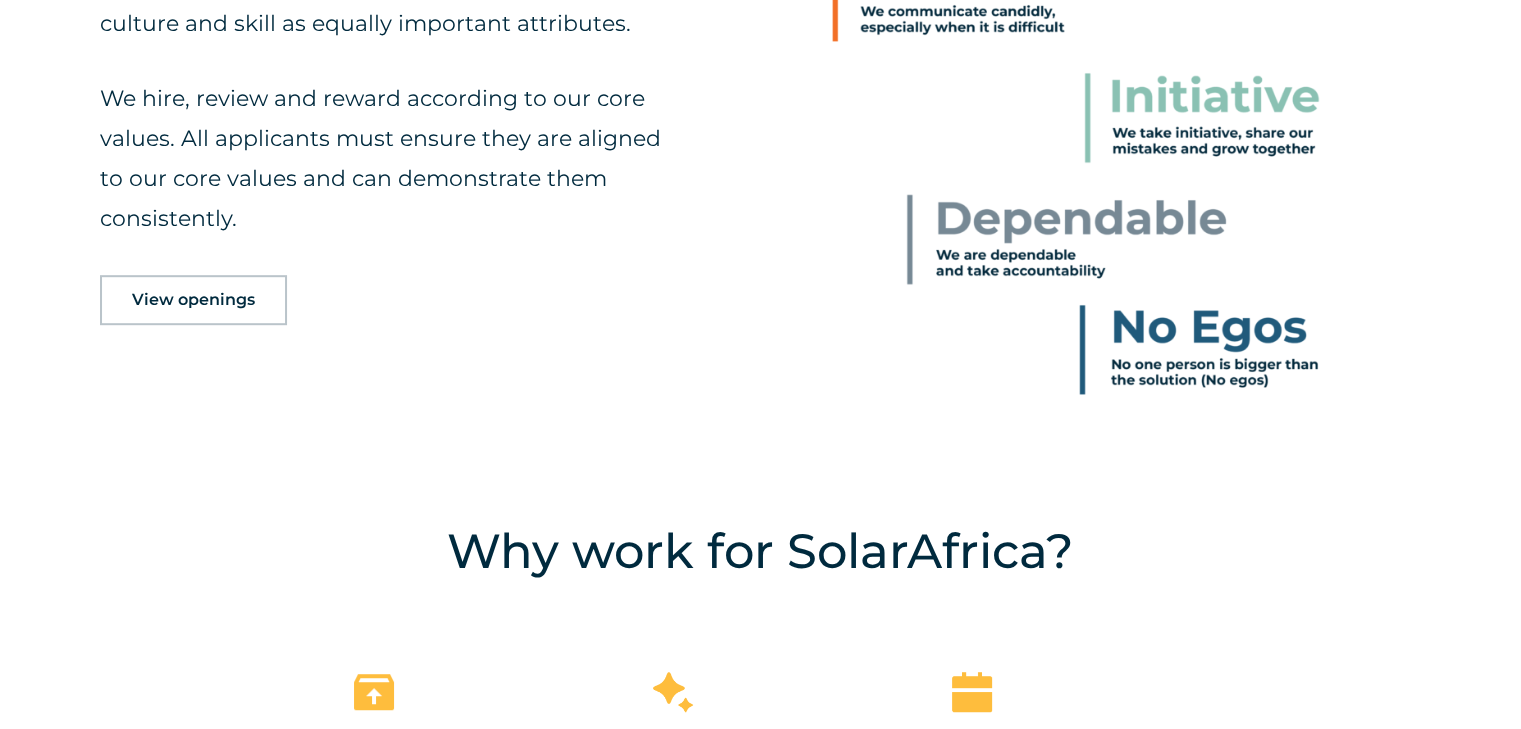 scroll, scrollTop: 1120, scrollLeft: 0, axis: vertical 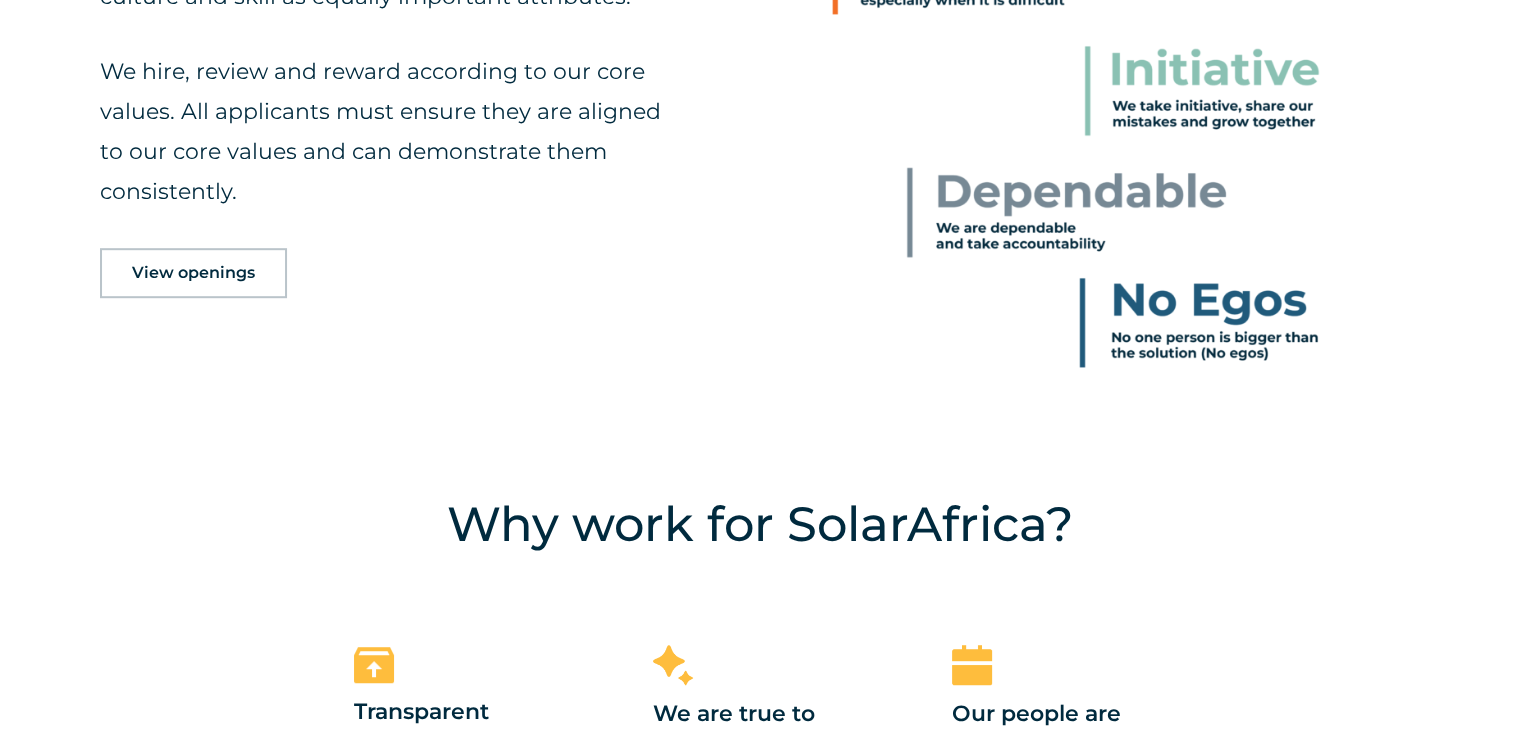 click on "View openings" at bounding box center [193, 273] 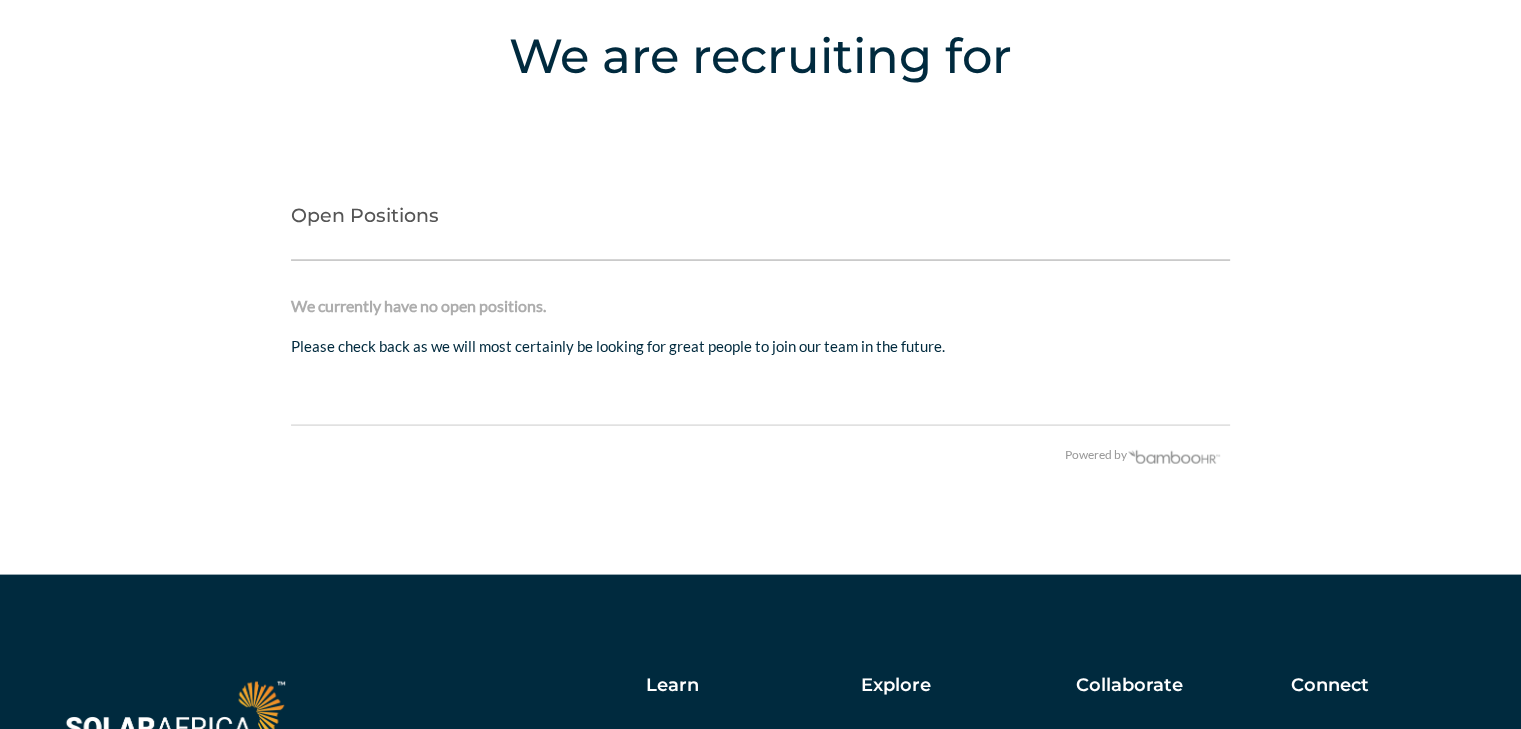 scroll, scrollTop: 3984, scrollLeft: 0, axis: vertical 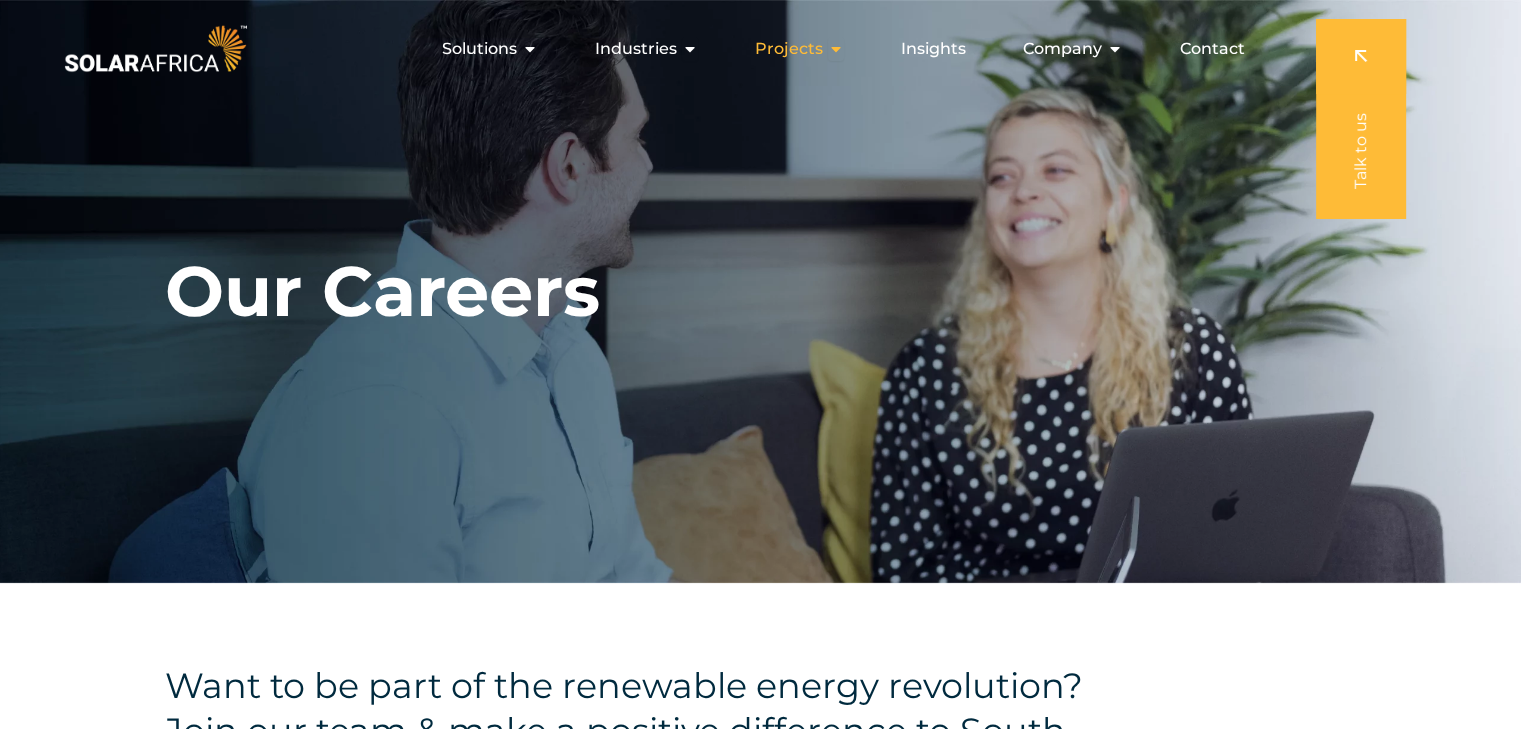 click at bounding box center (836, 49) 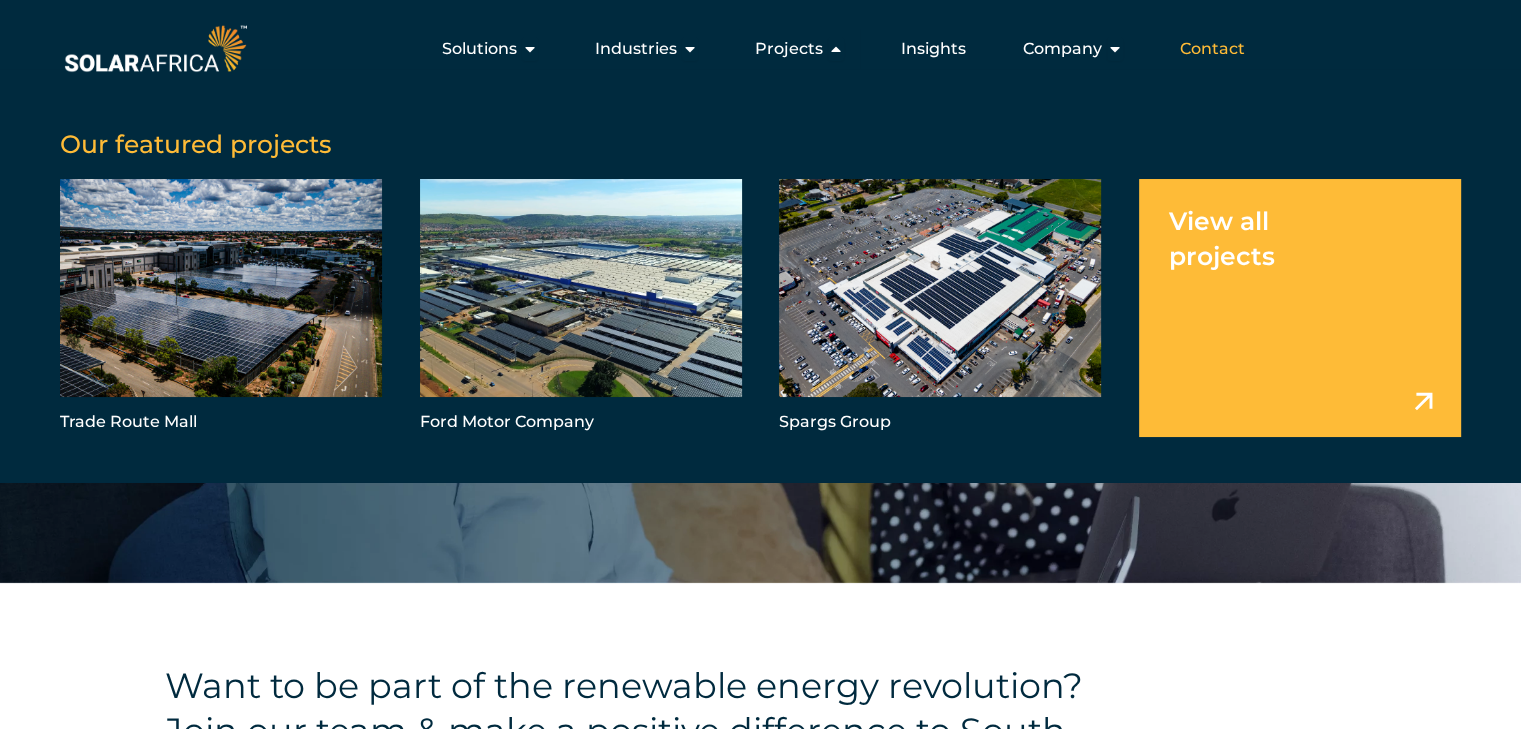 click on "Contact" at bounding box center (1212, 49) 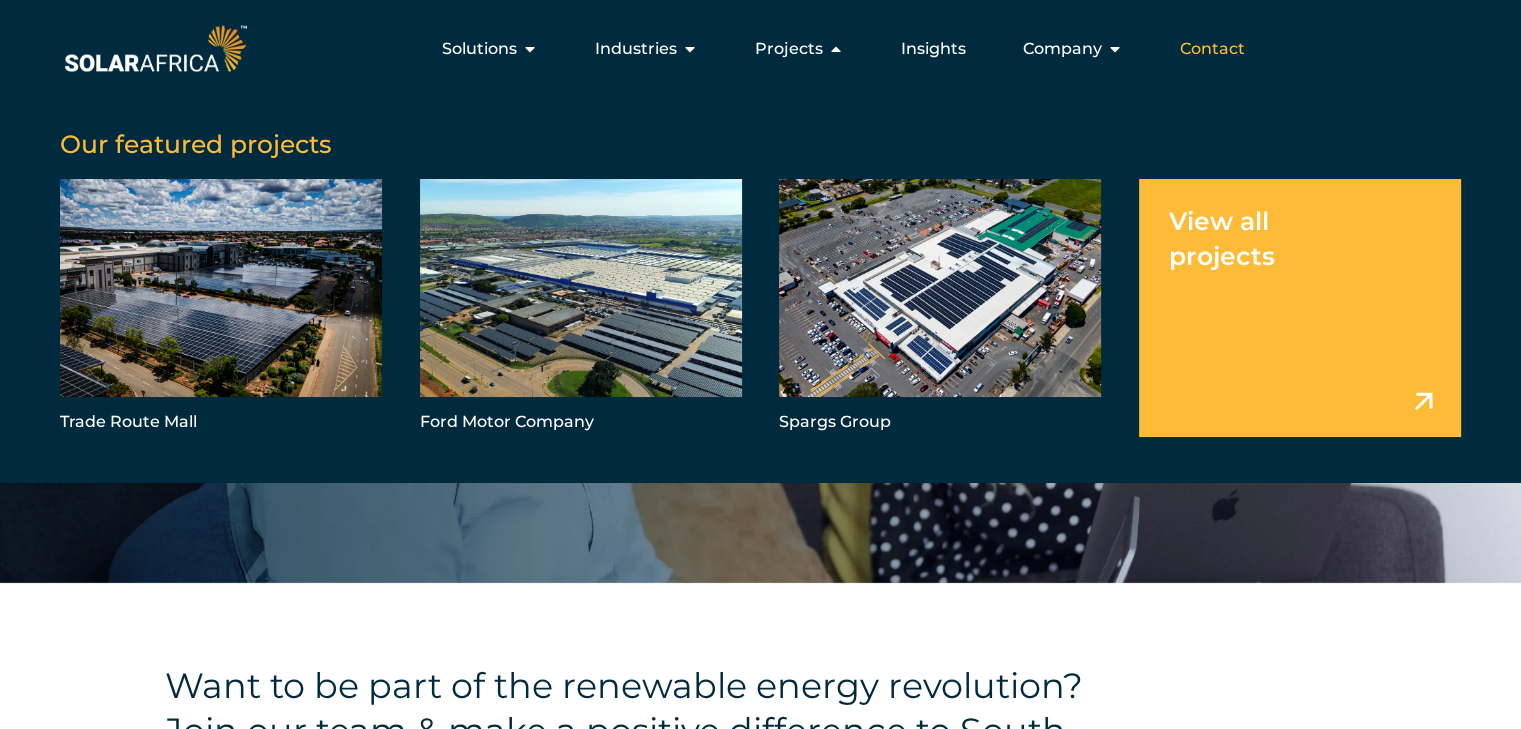 click on "Contact" at bounding box center [1212, 49] 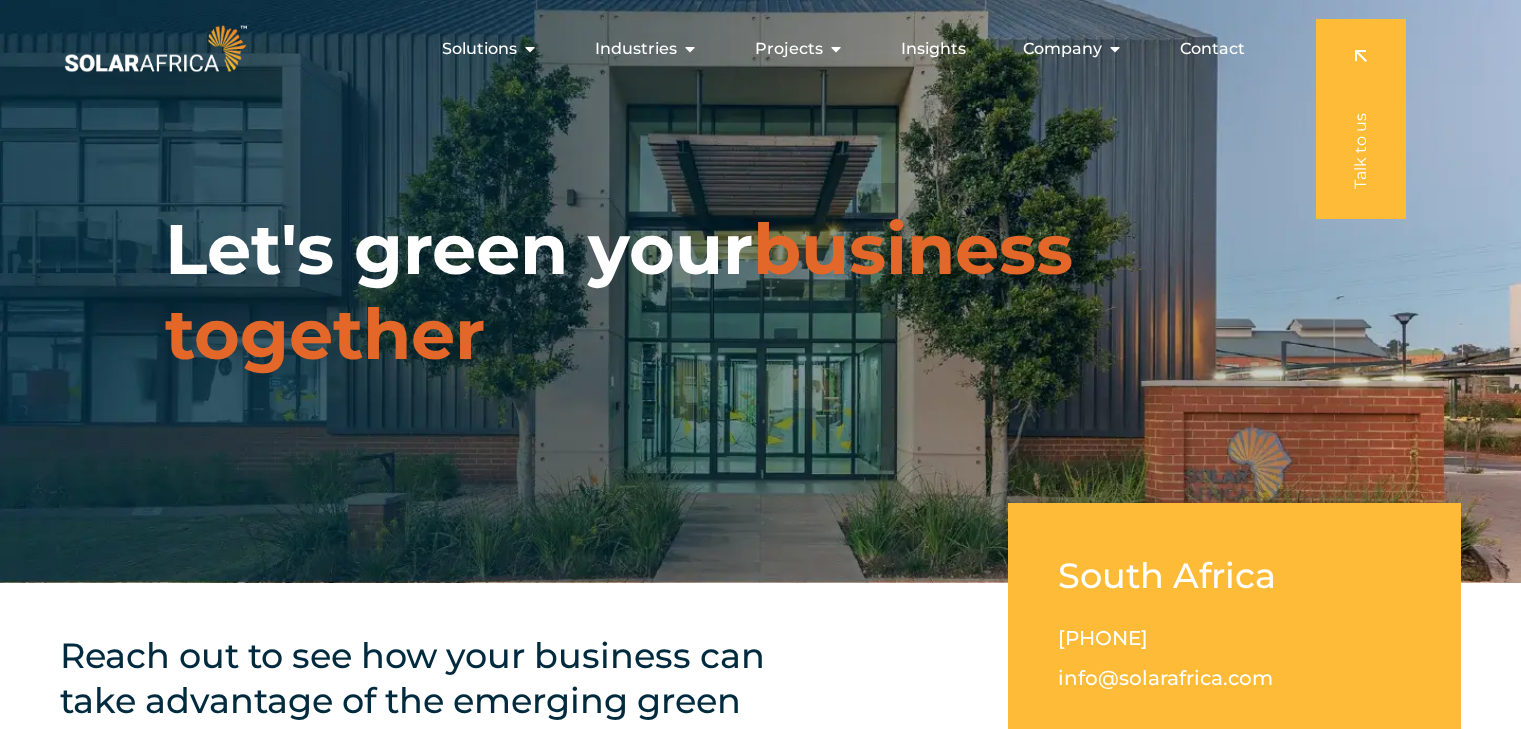scroll, scrollTop: 0, scrollLeft: 0, axis: both 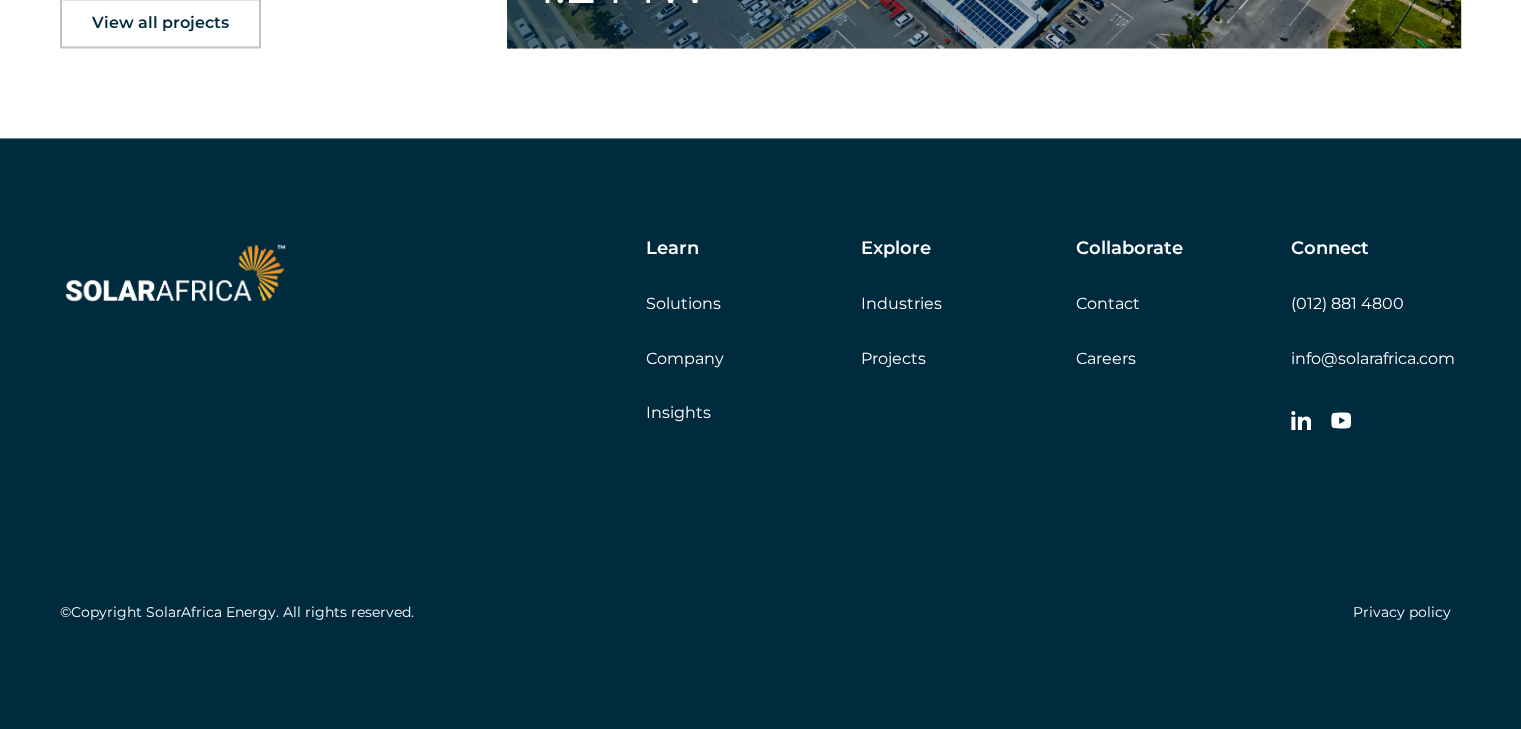 click on "Careers" at bounding box center [1106, 358] 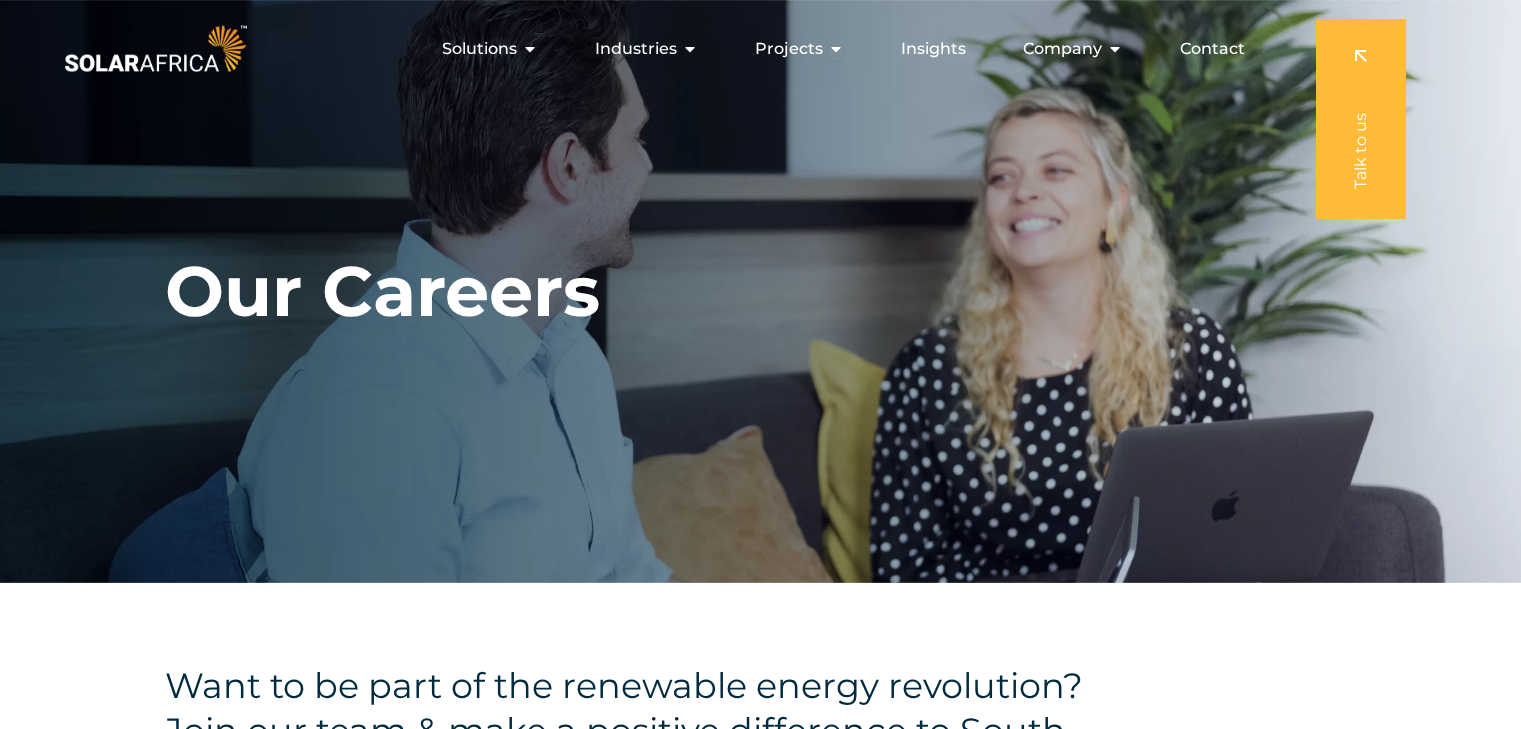scroll, scrollTop: 0, scrollLeft: 0, axis: both 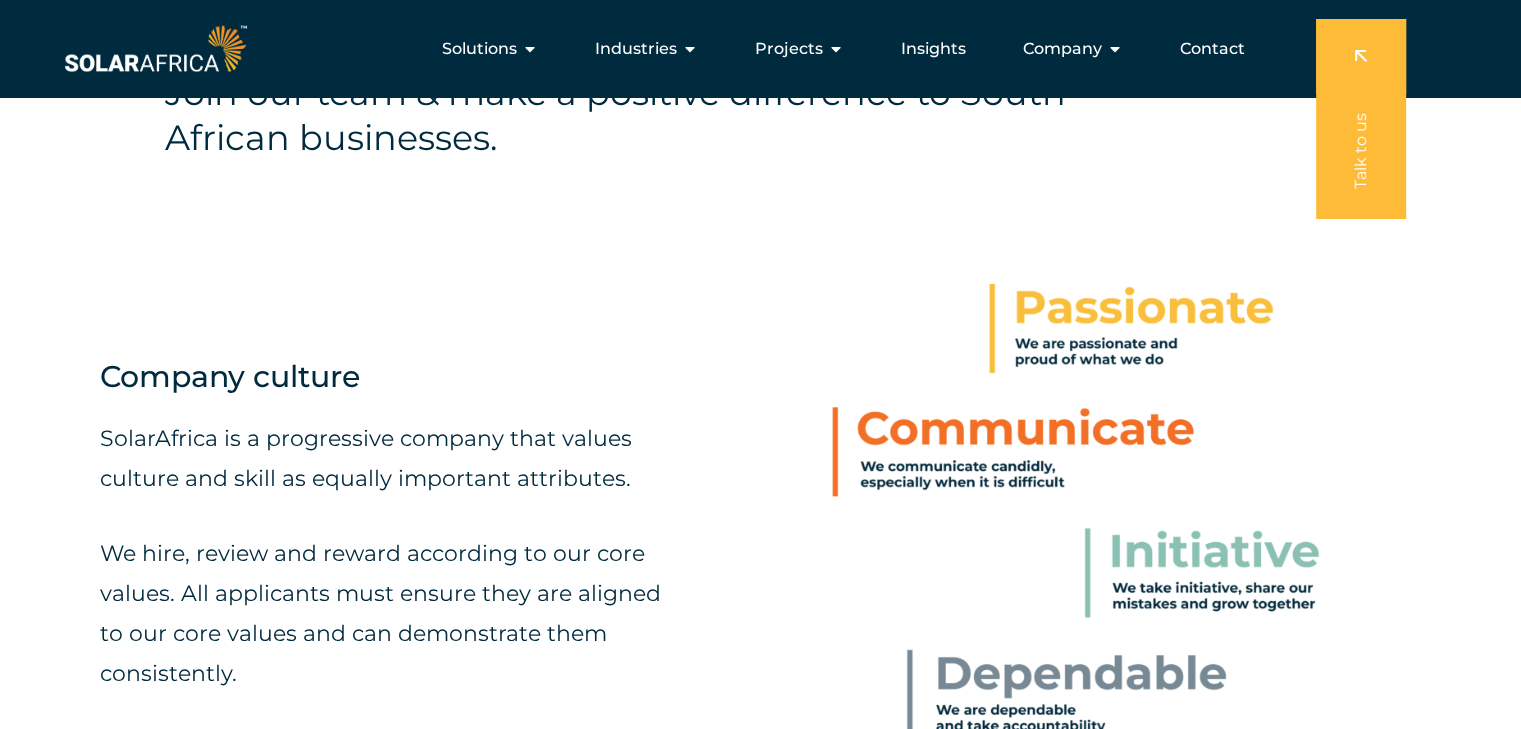 click on "We hire, review and reward according to our core values. All applicants must ensure they are aligned to our core values and can demonstrate them consistently." at bounding box center [390, 614] 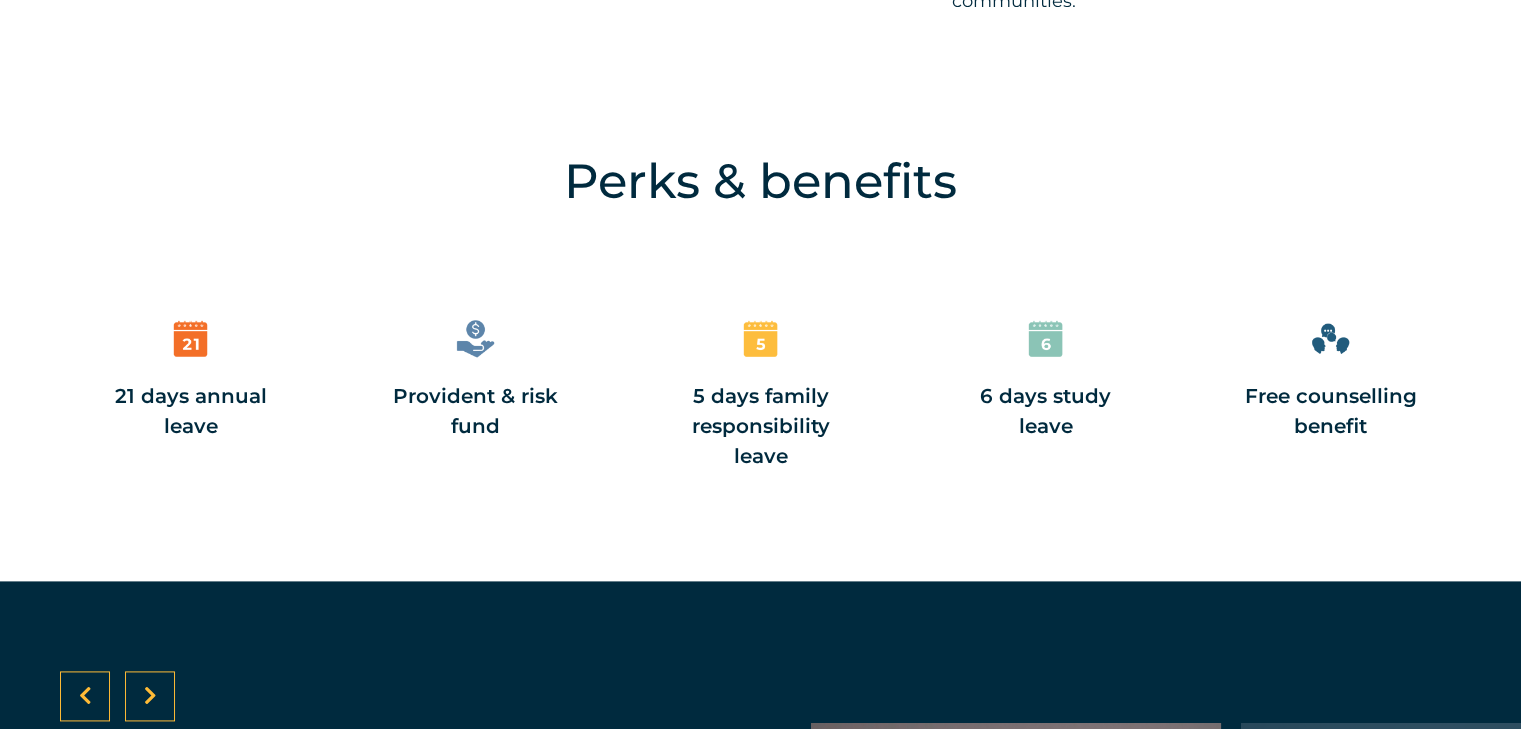 scroll, scrollTop: 2518, scrollLeft: 0, axis: vertical 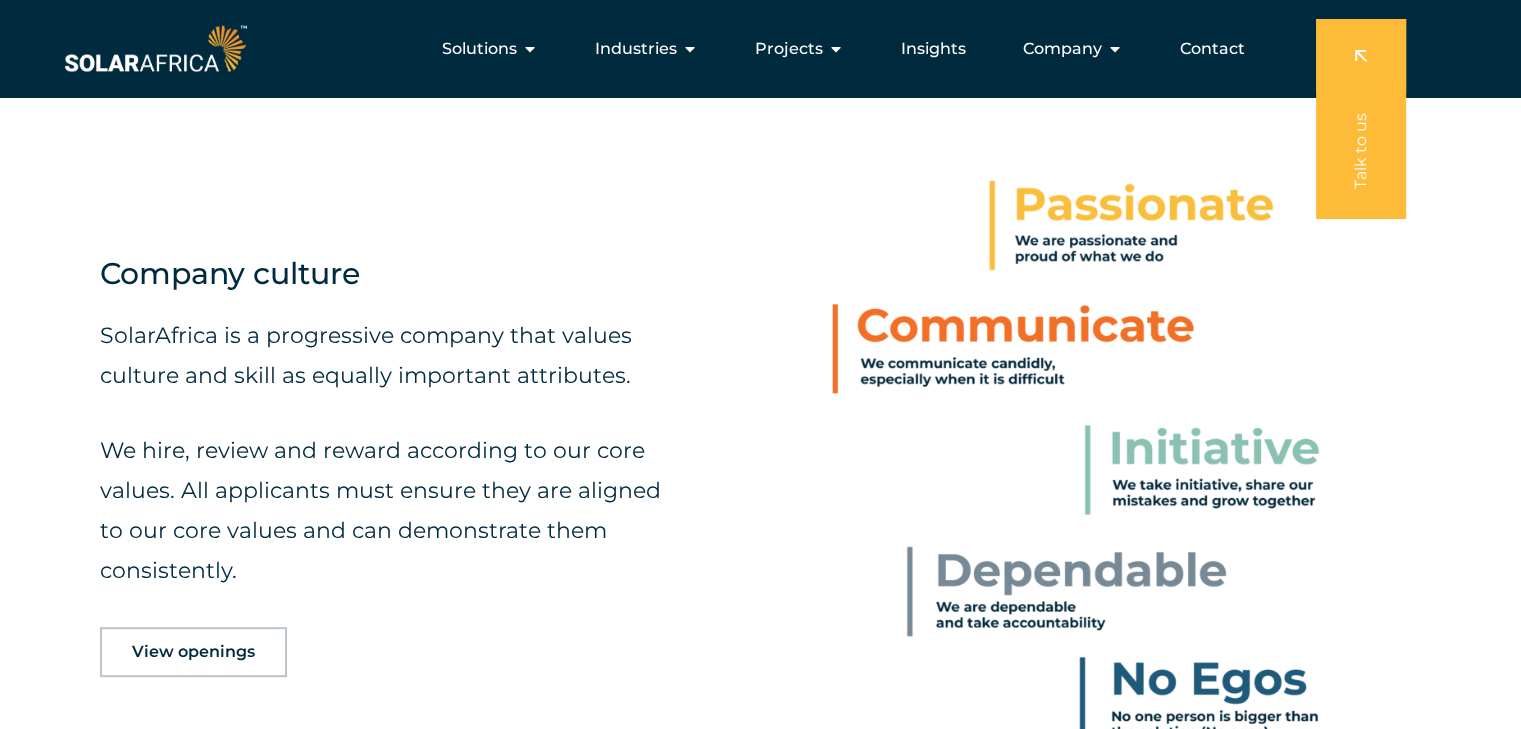 click at bounding box center (1361, 119) 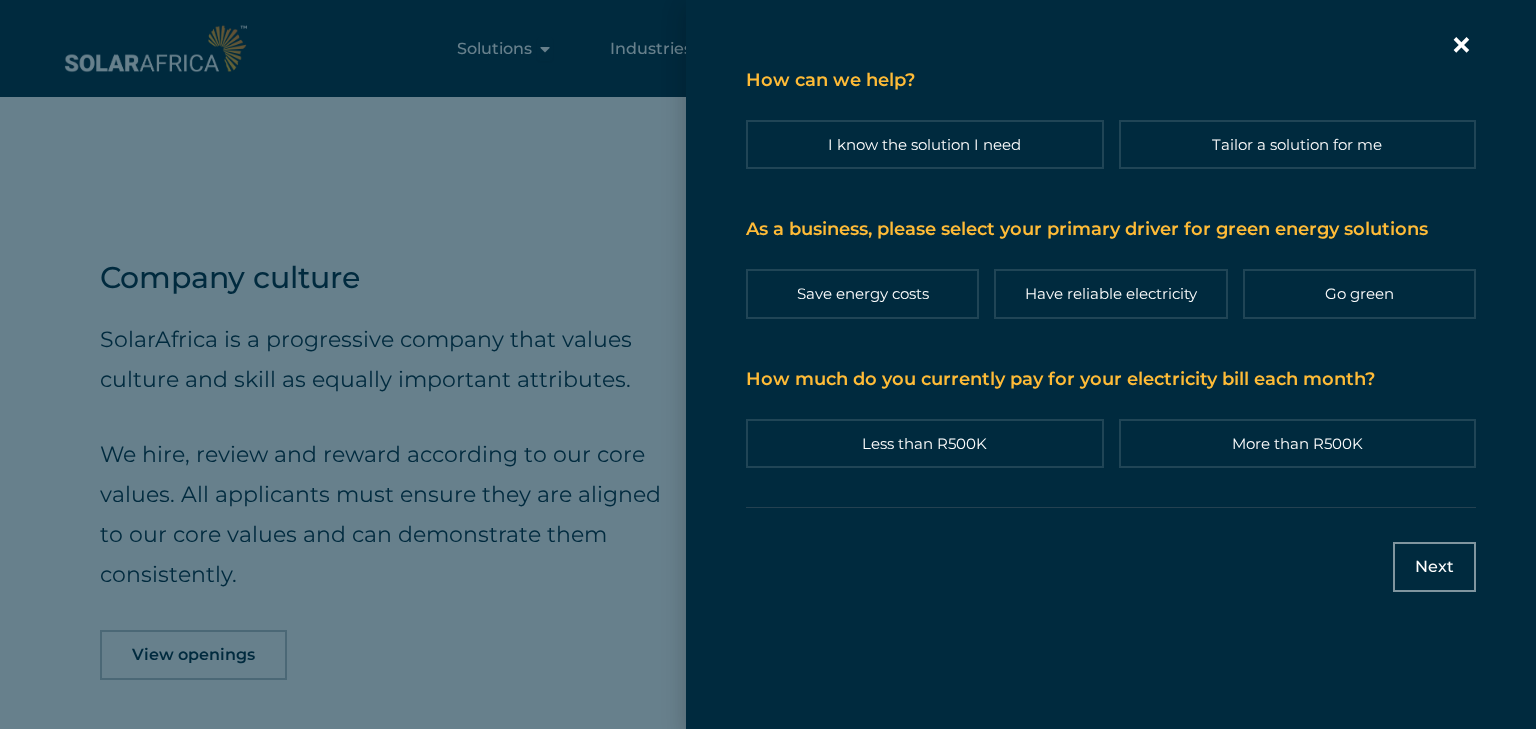 click 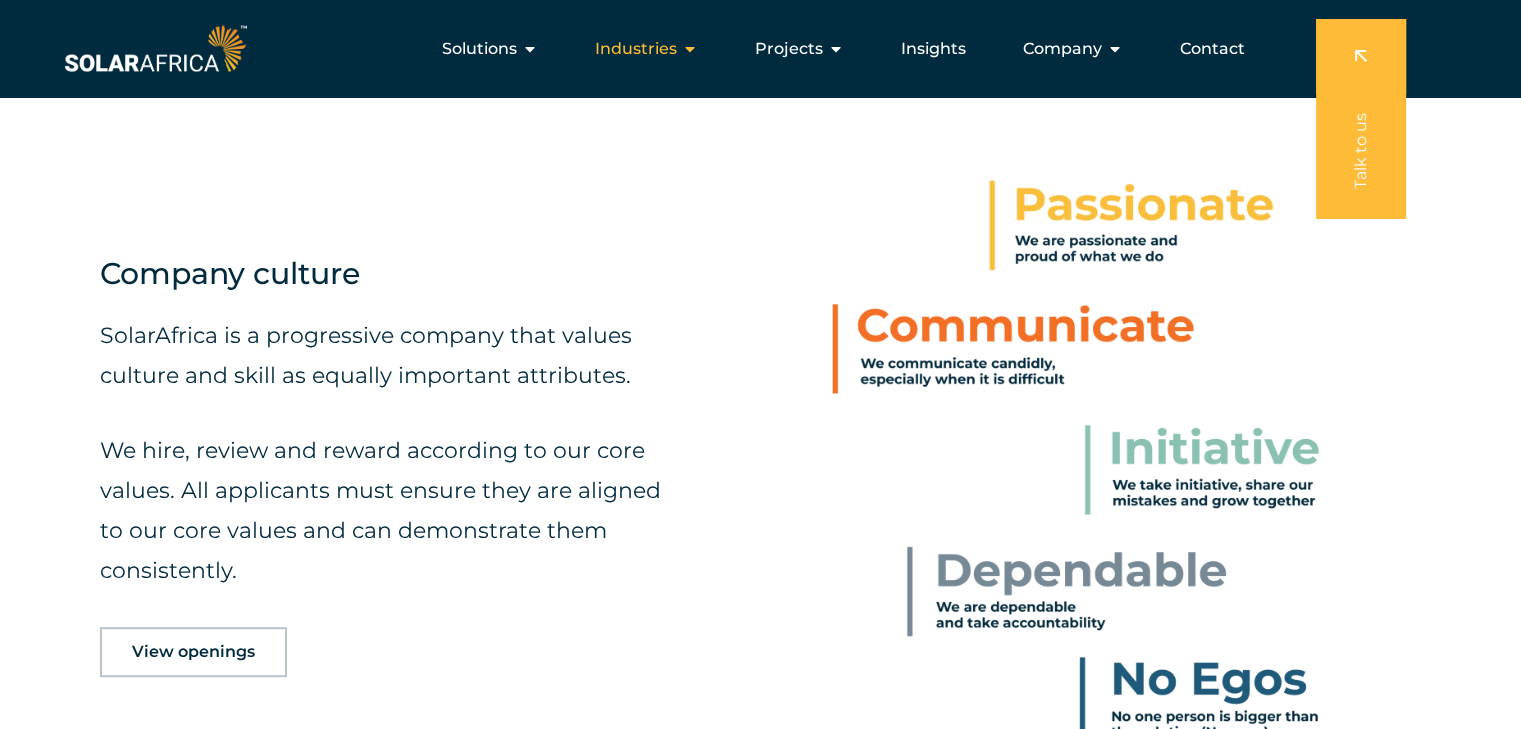 click at bounding box center (690, 49) 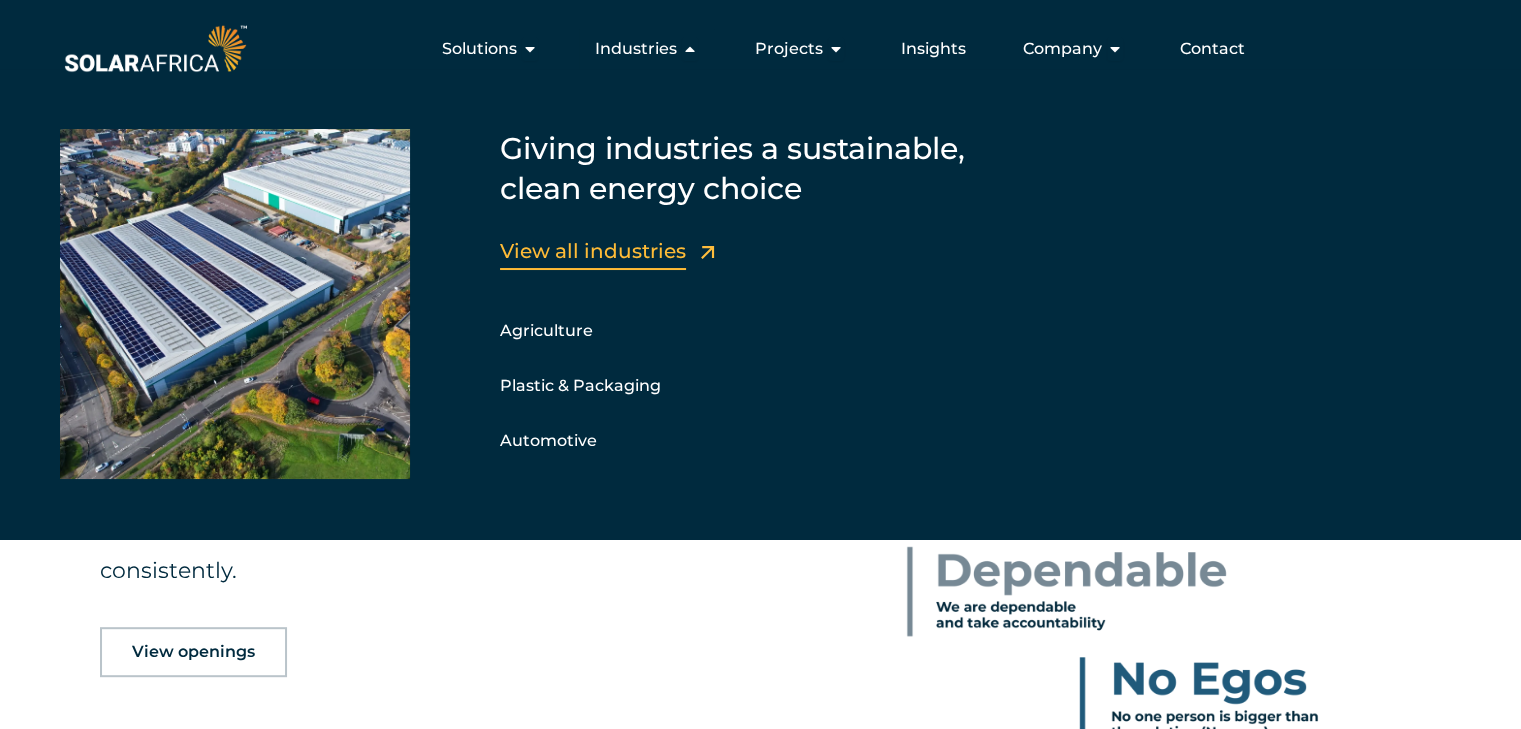 click on "View all industries" at bounding box center [593, 251] 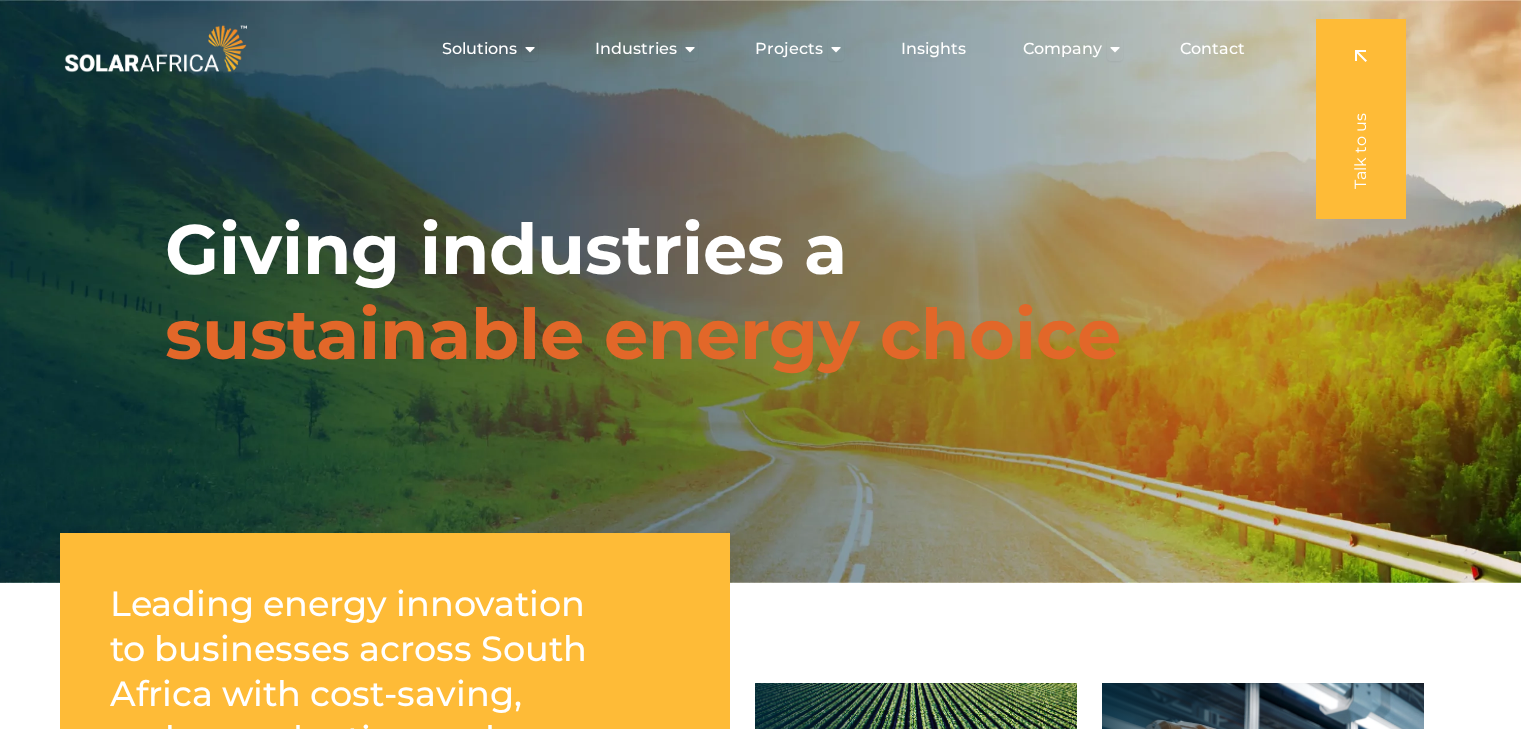 scroll, scrollTop: 0, scrollLeft: 0, axis: both 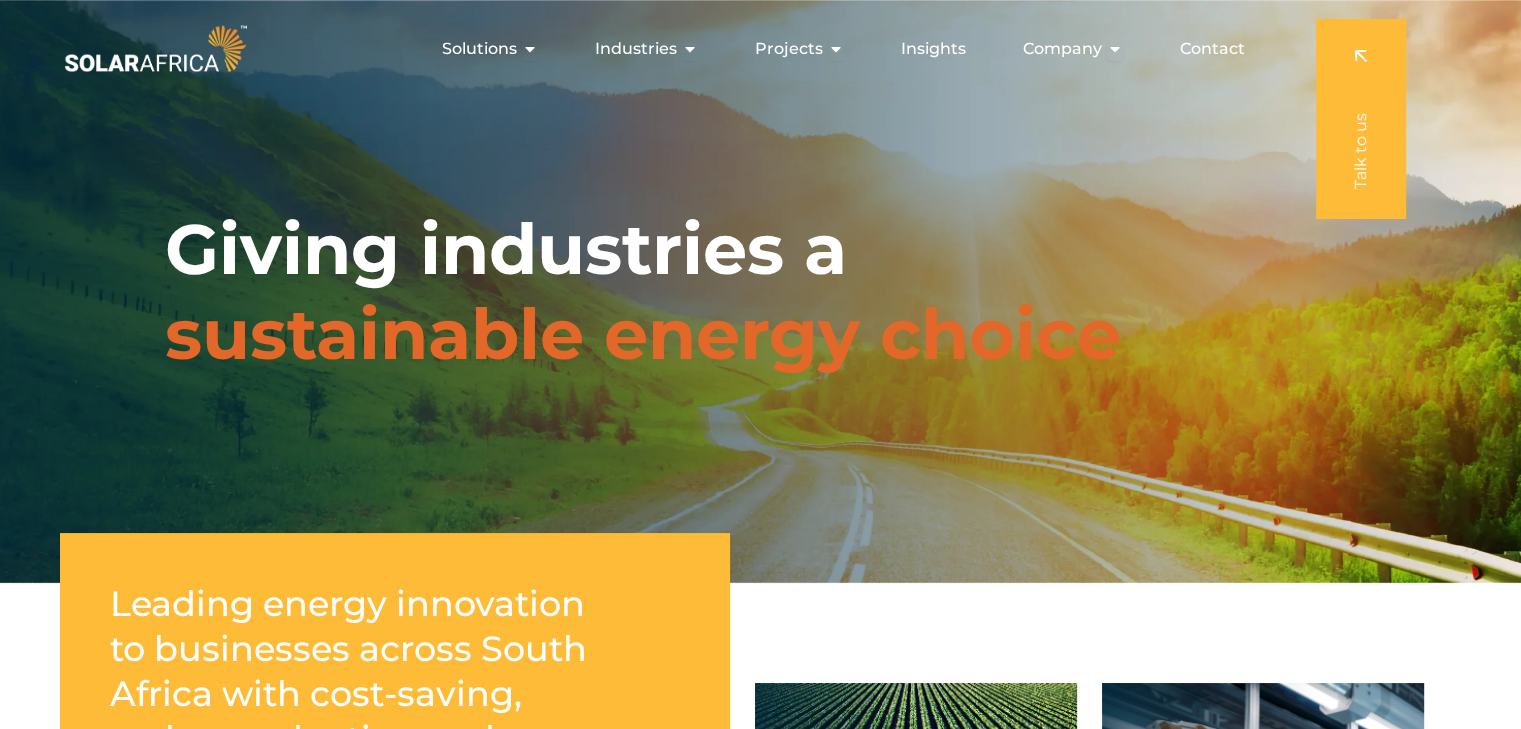 click on "Giving industries a sustainable energy choice" at bounding box center [760, 291] 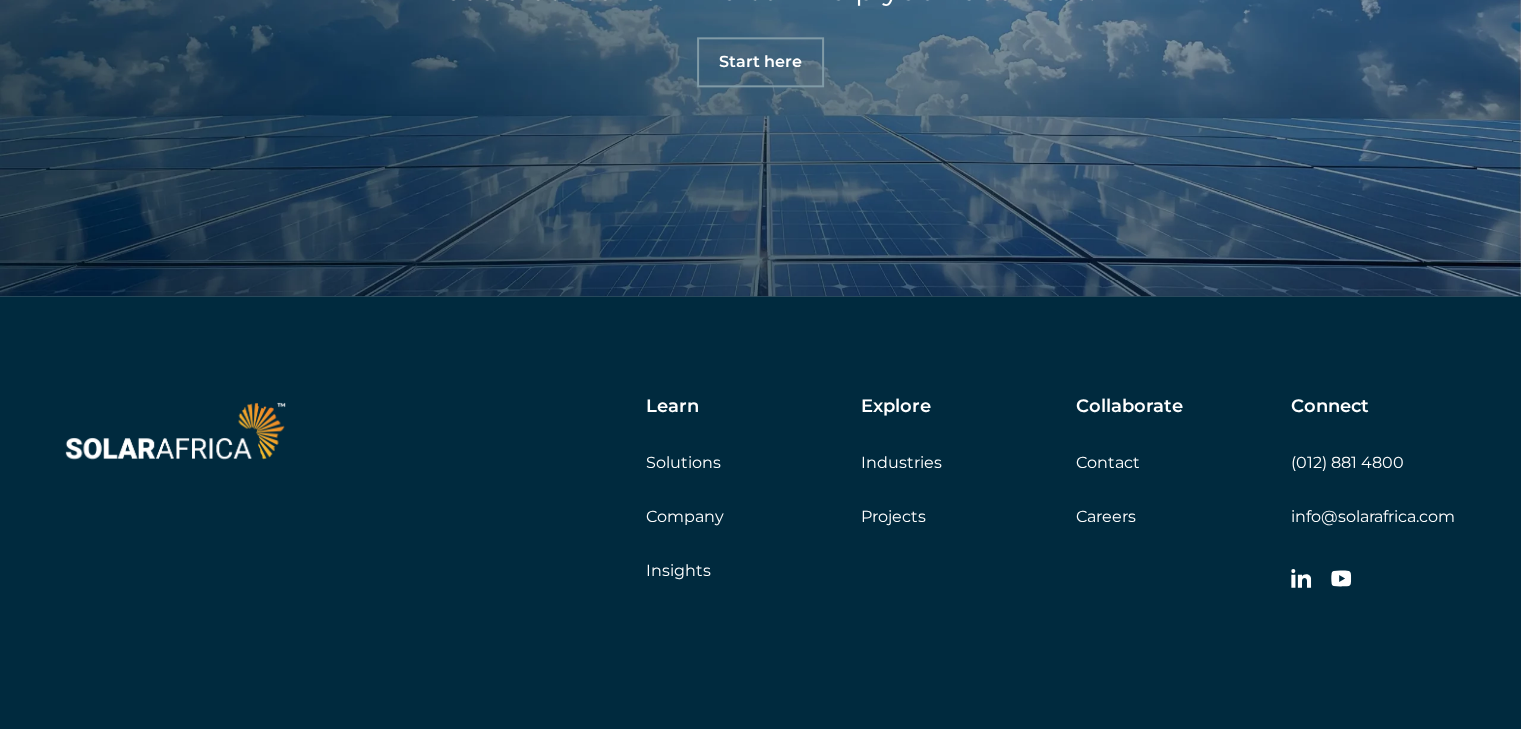 scroll, scrollTop: 2639, scrollLeft: 0, axis: vertical 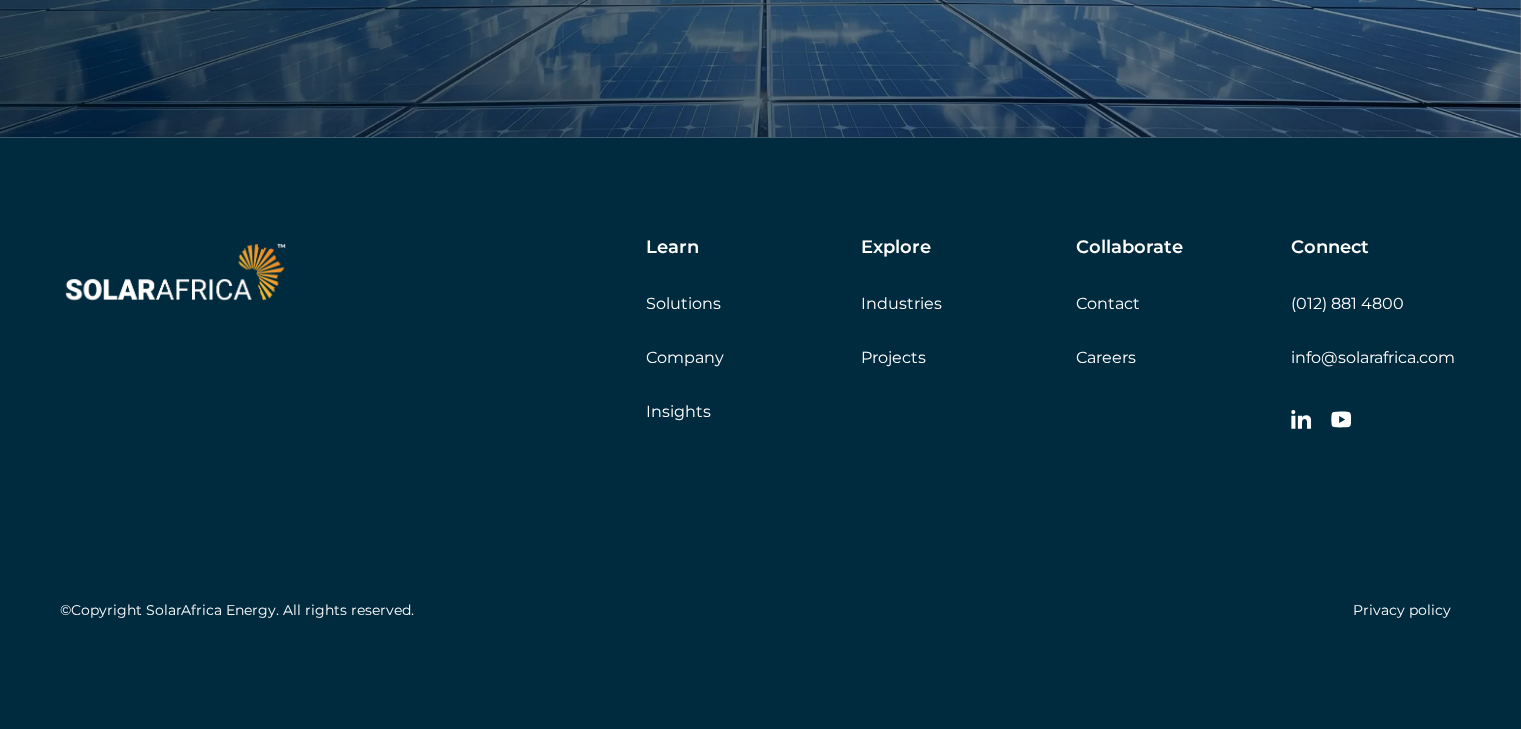 click 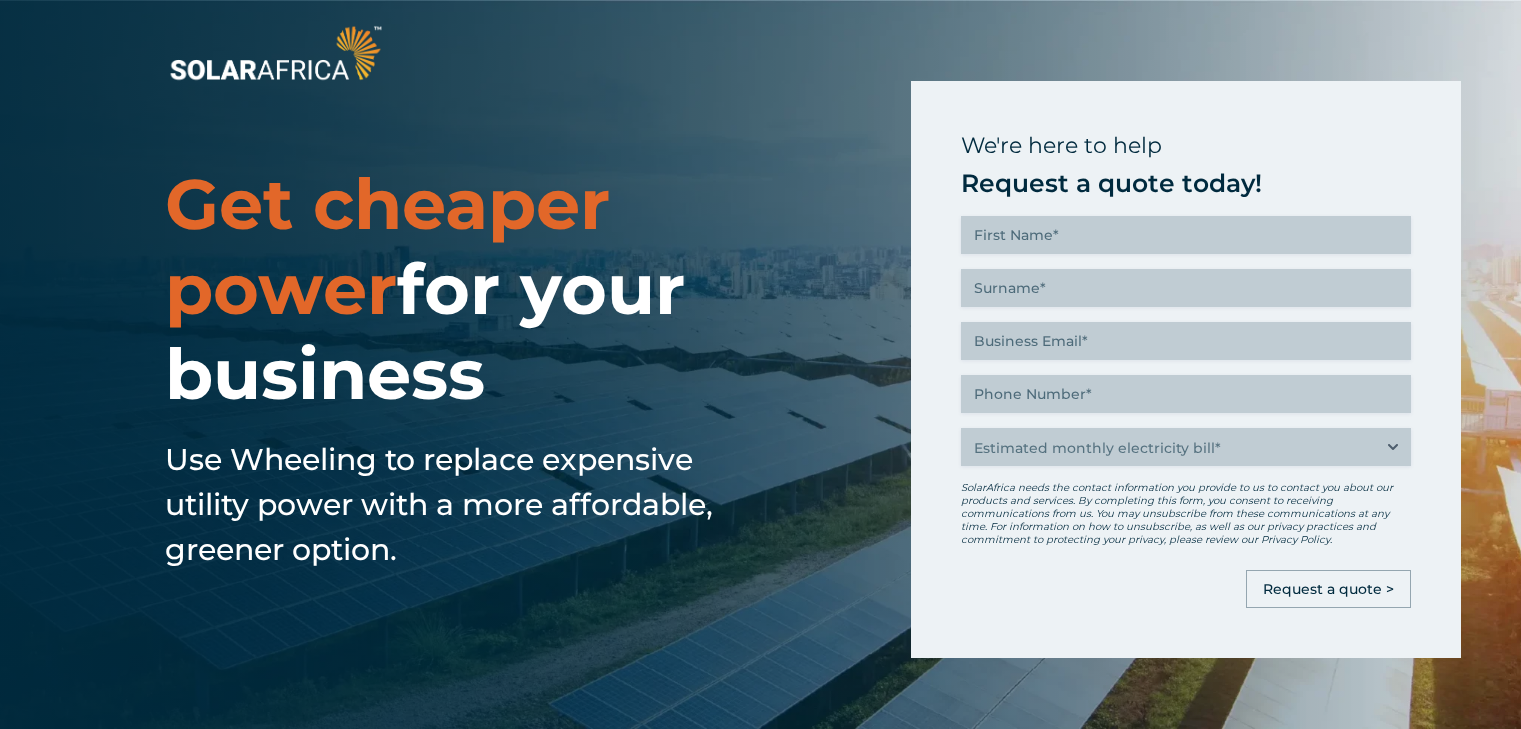 scroll, scrollTop: 0, scrollLeft: 0, axis: both 